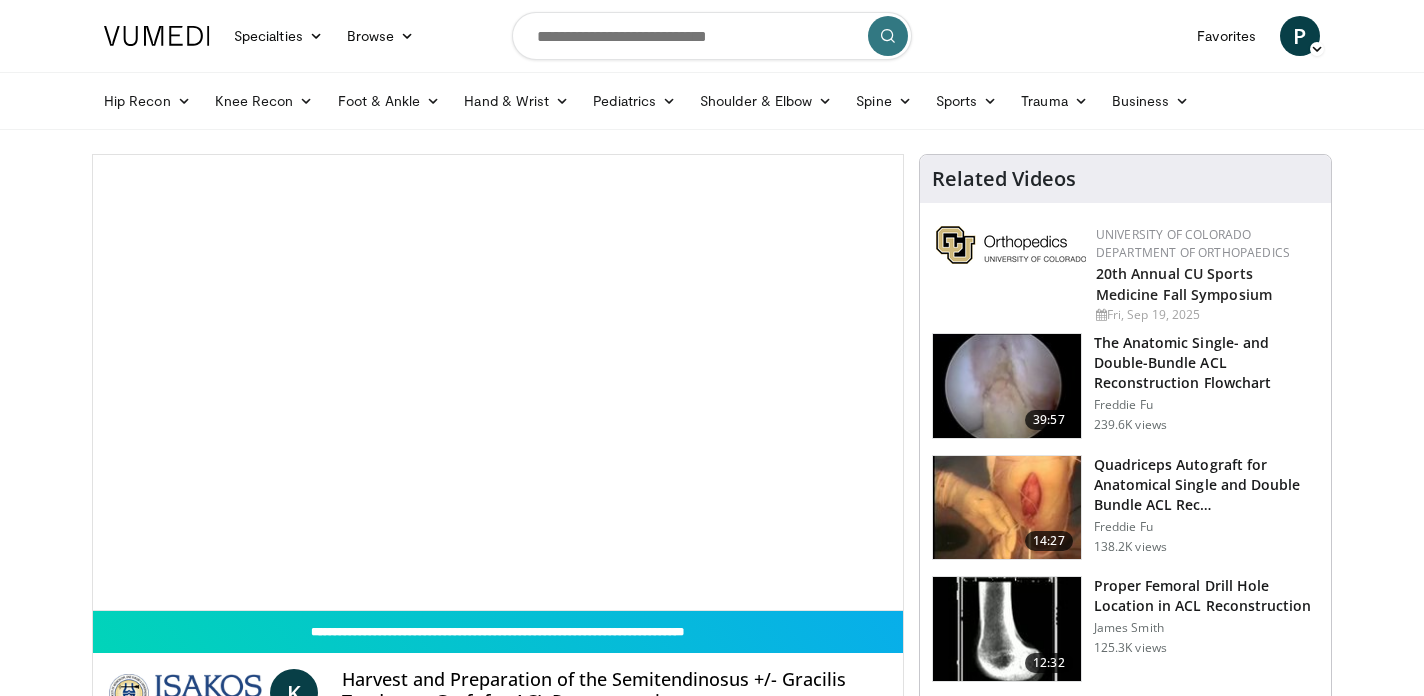 scroll, scrollTop: 0, scrollLeft: 0, axis: both 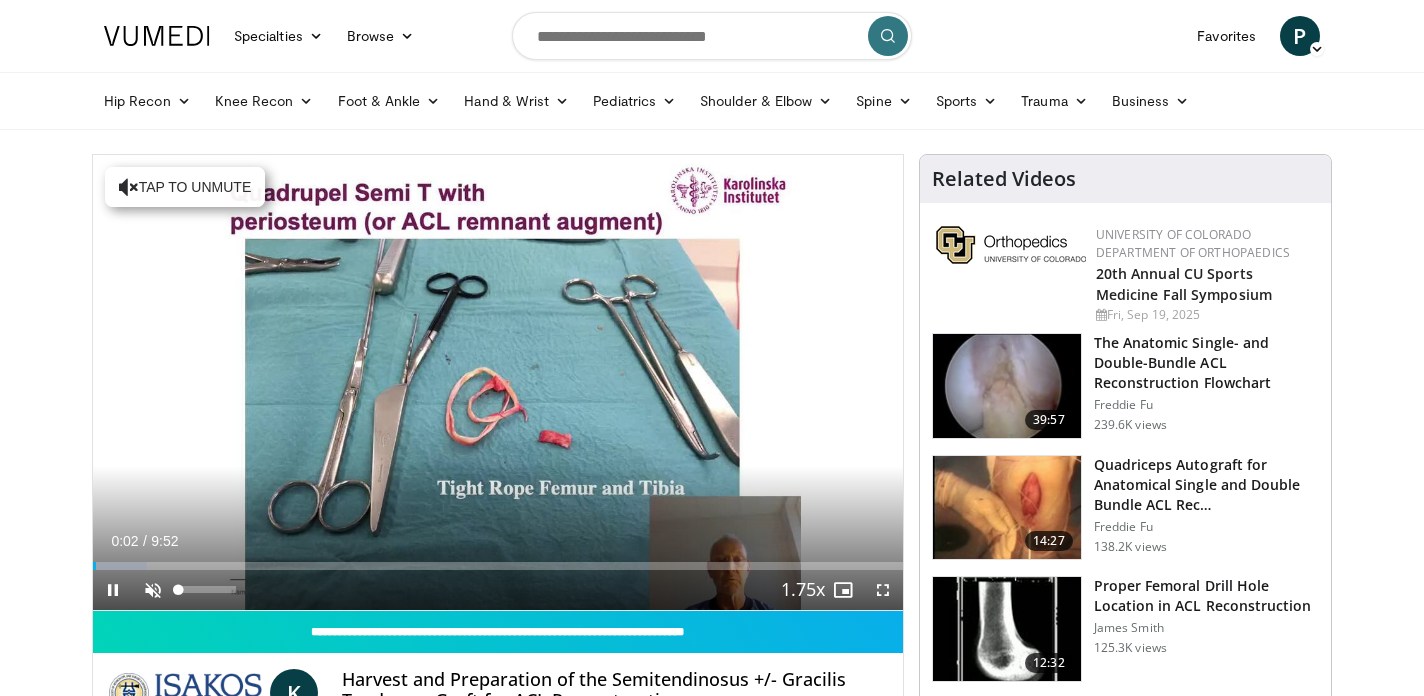 click at bounding box center [153, 590] 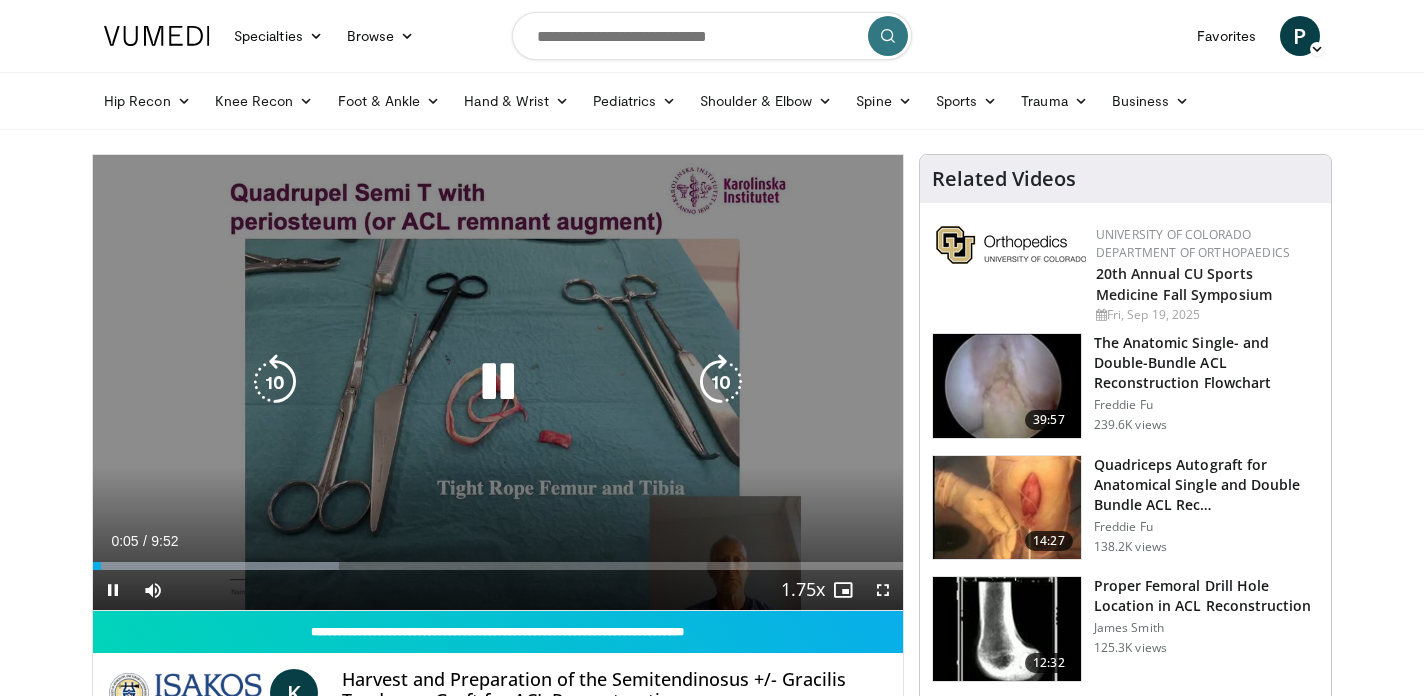 click on "10 seconds
Tap to unmute" at bounding box center (498, 382) 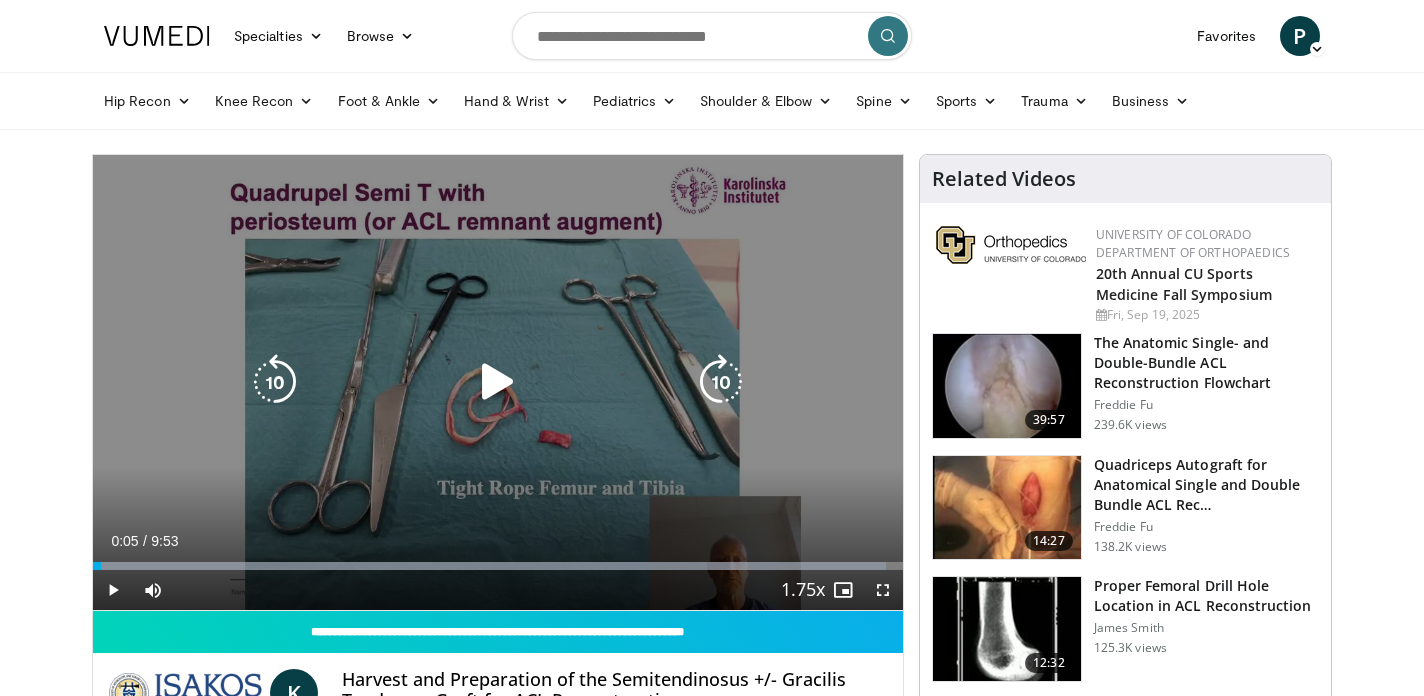 click at bounding box center [498, 382] 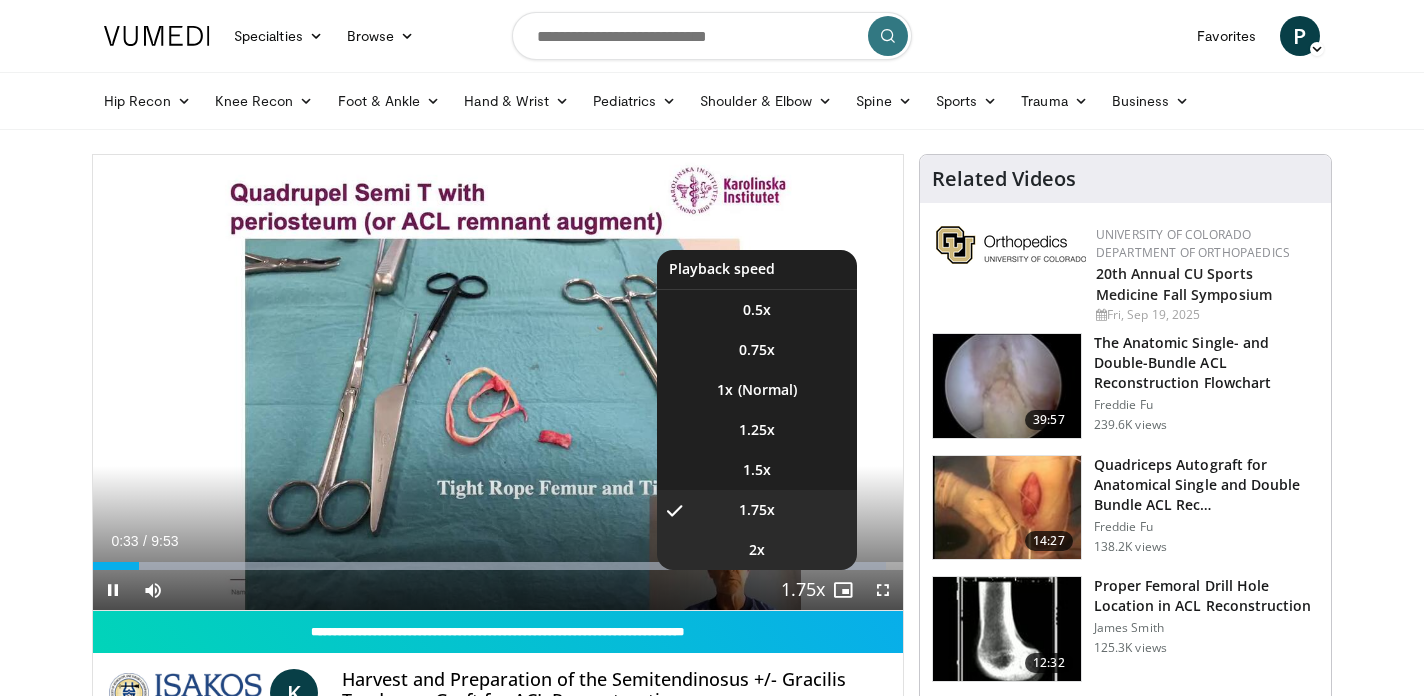 click on "2x" at bounding box center (757, 550) 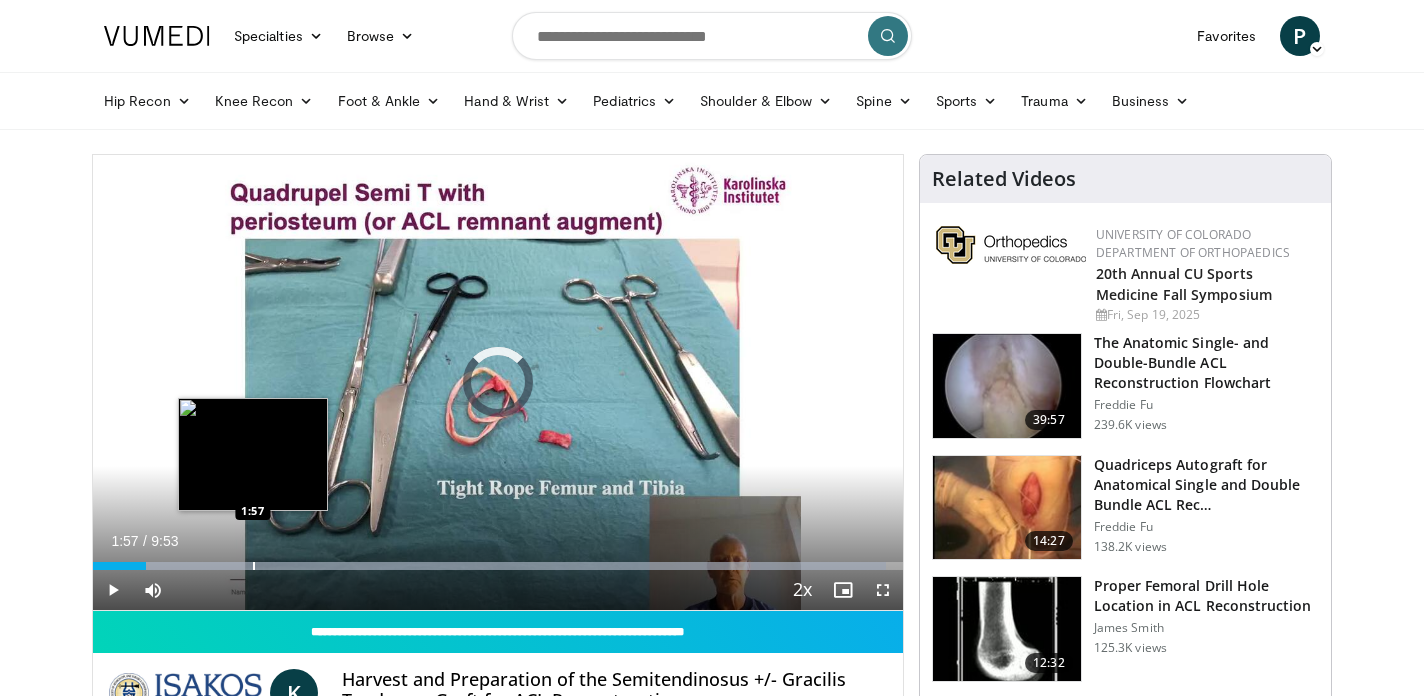 click at bounding box center (254, 566) 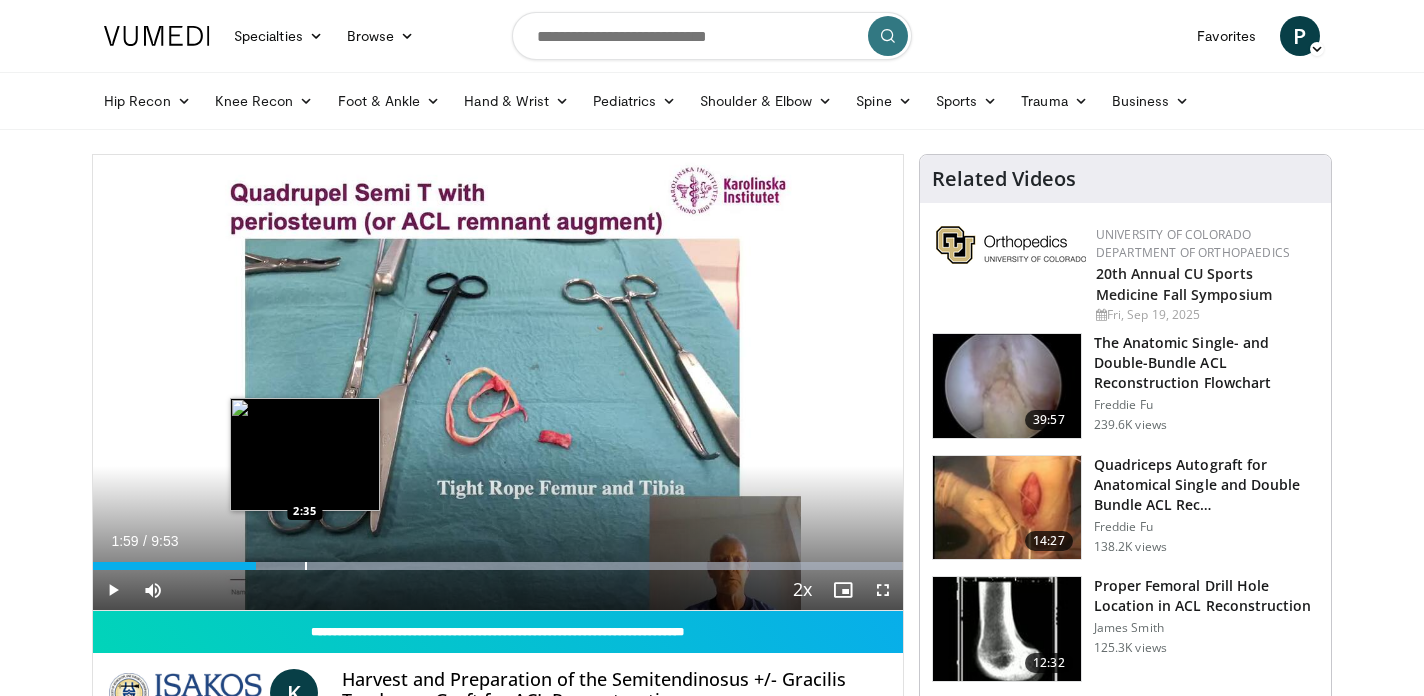 click on "Loaded :  99.98% 1:59 2:35" at bounding box center (498, 560) 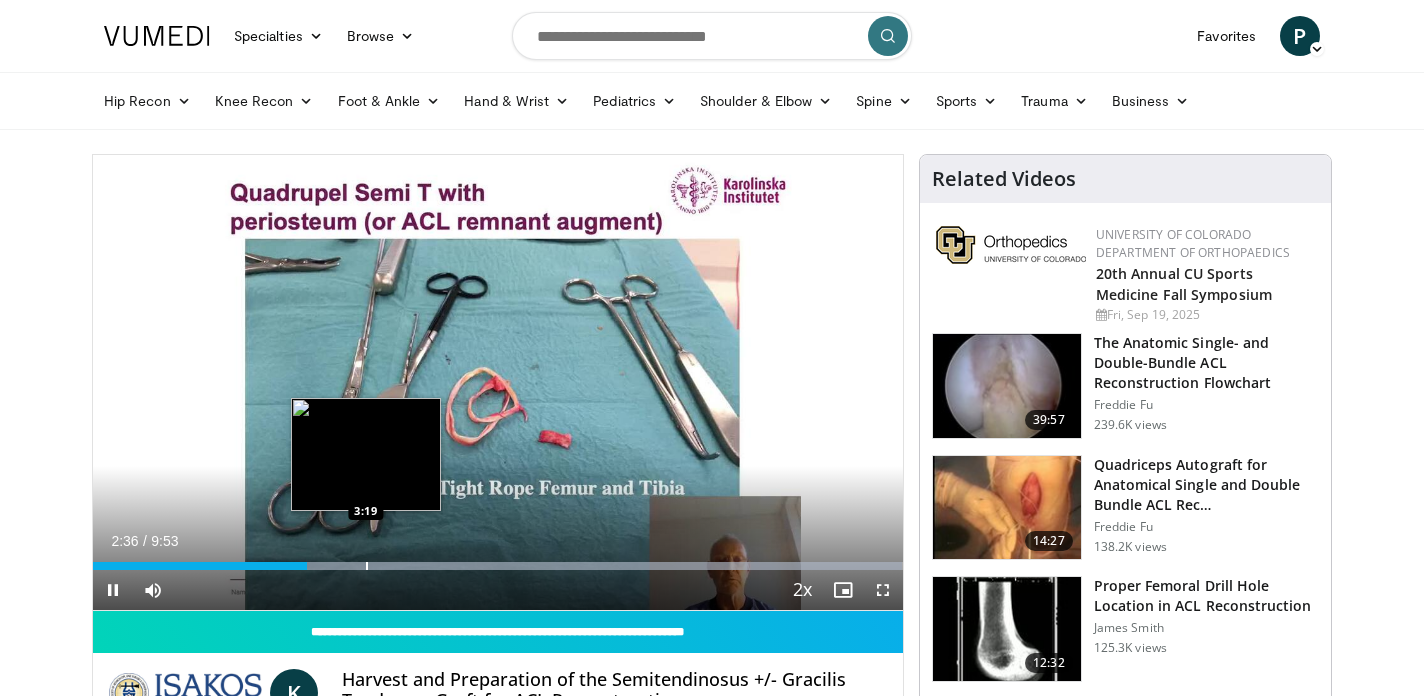 click on "Loaded :  99.98% 2:36 3:19" at bounding box center (498, 560) 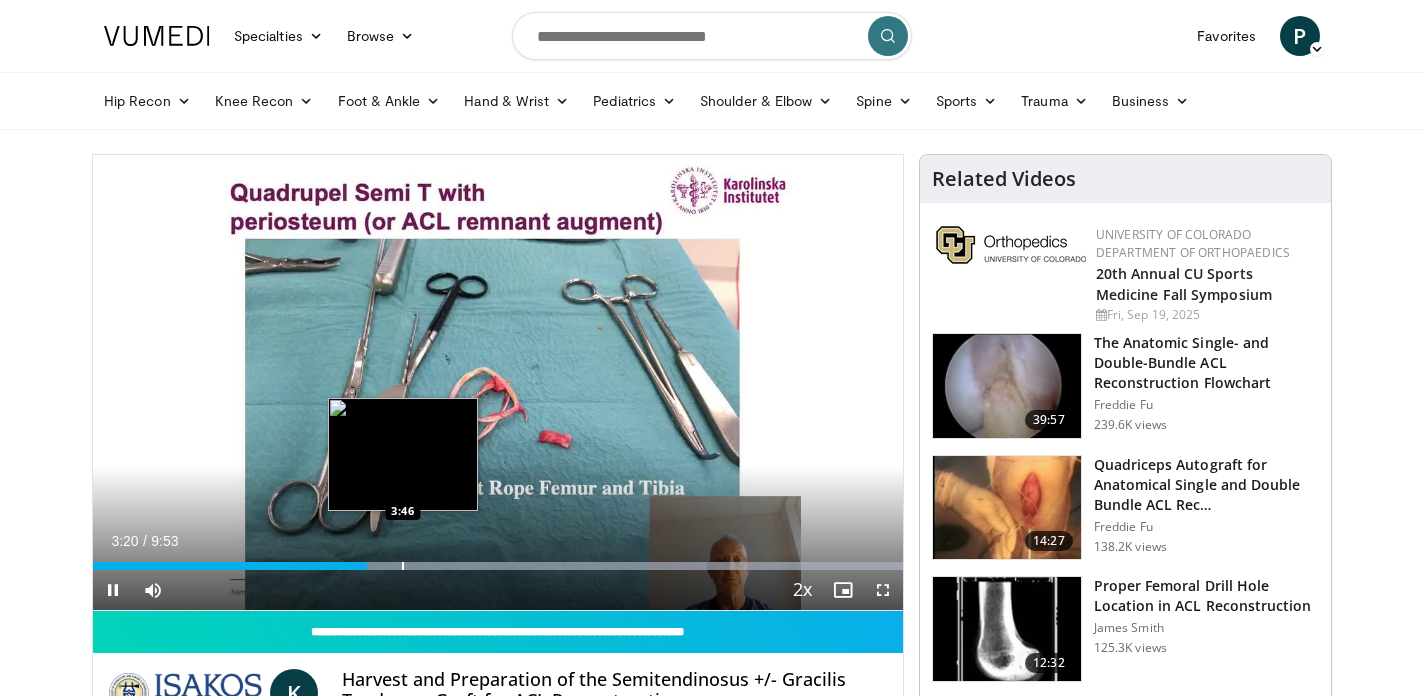 click at bounding box center [403, 566] 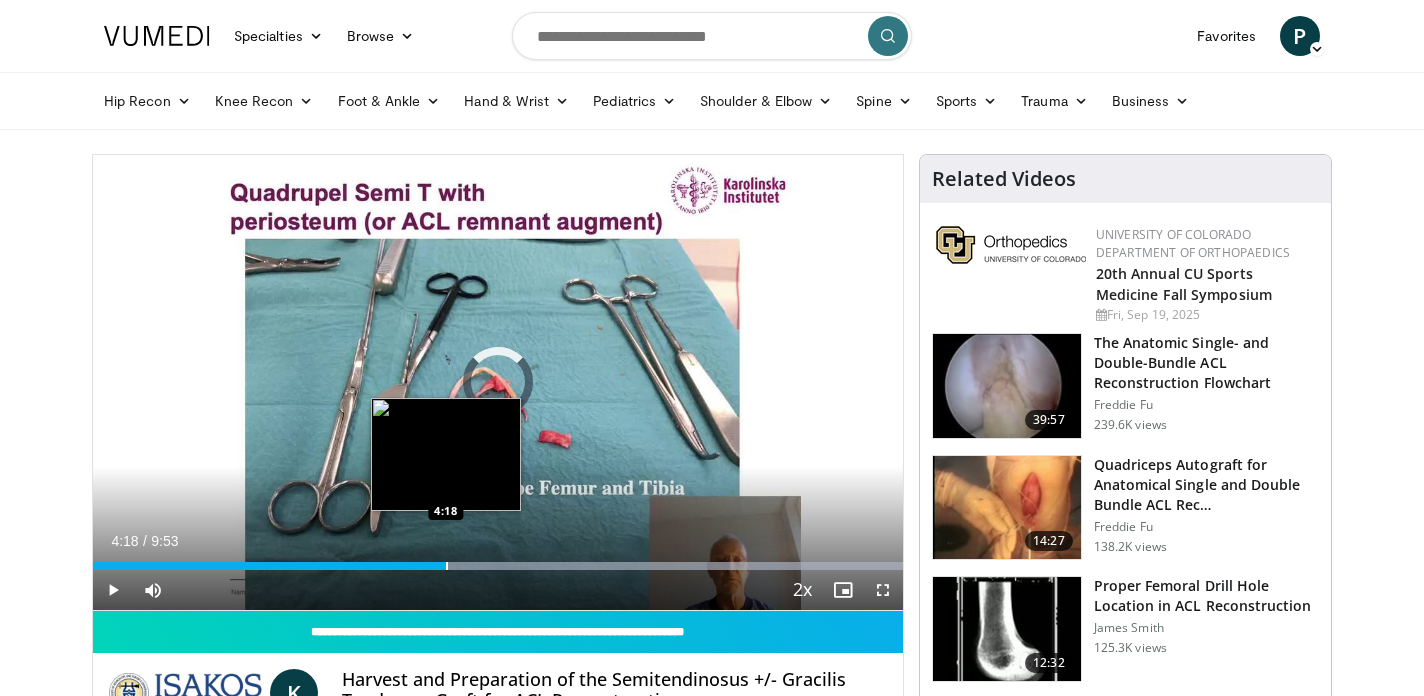 click at bounding box center [447, 566] 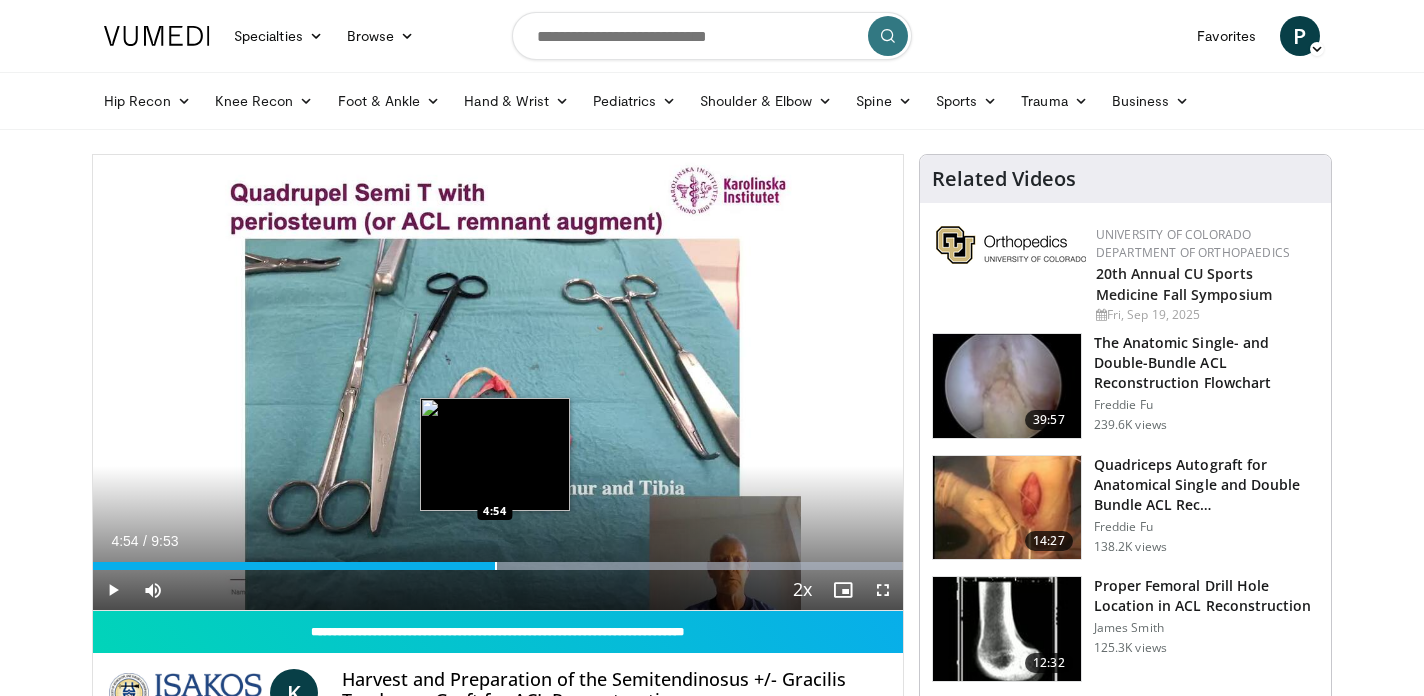 click at bounding box center [496, 566] 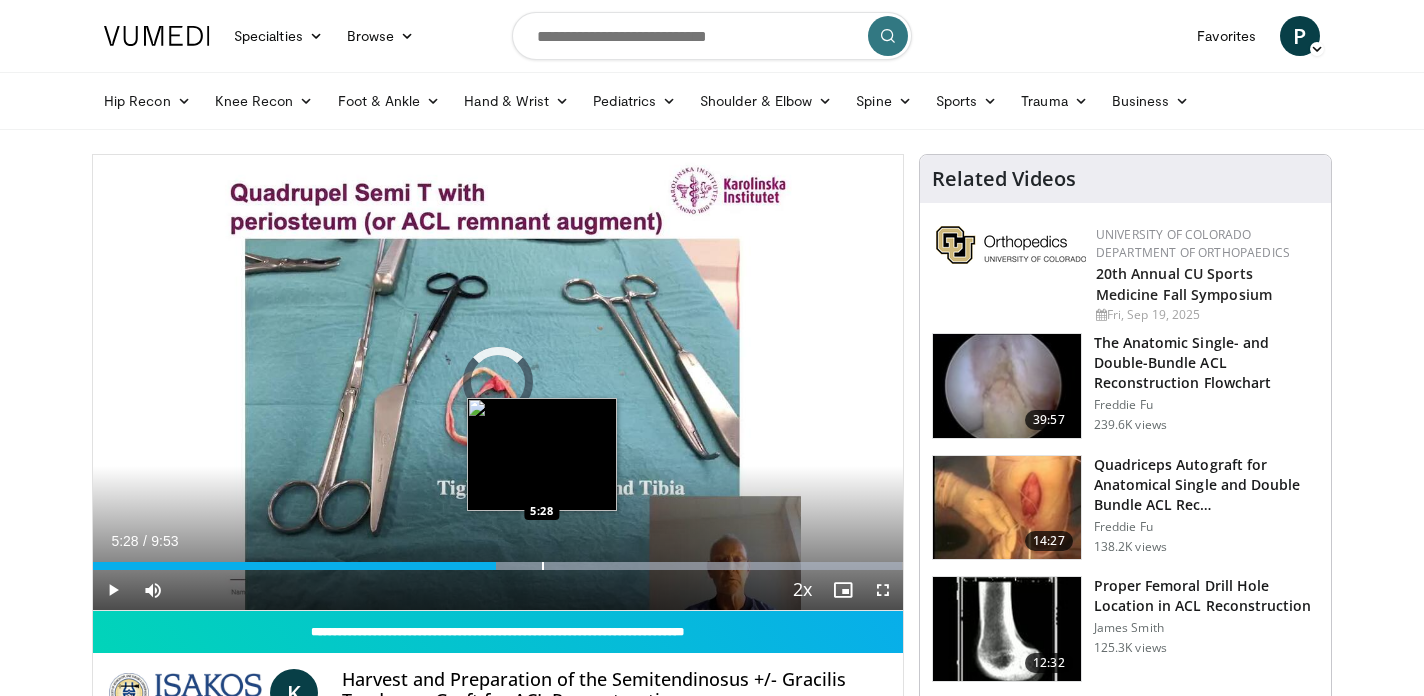 click at bounding box center (543, 566) 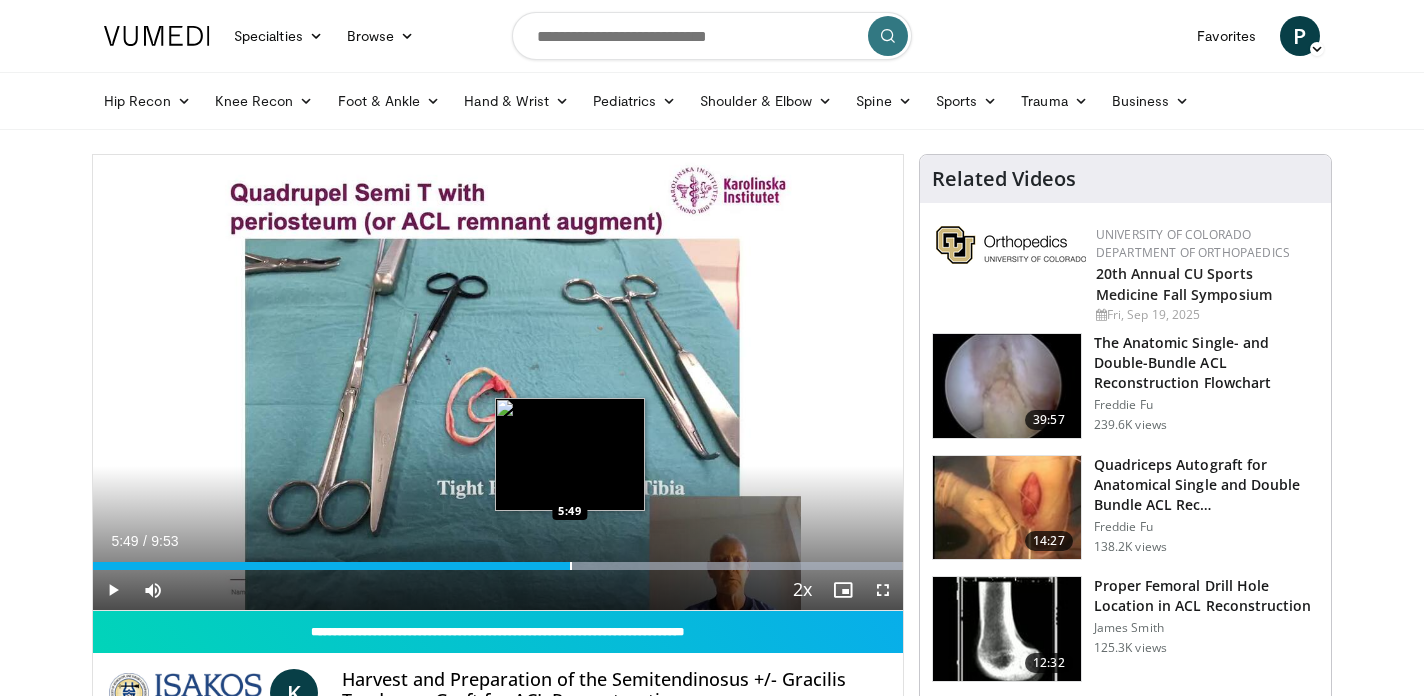 click at bounding box center (571, 566) 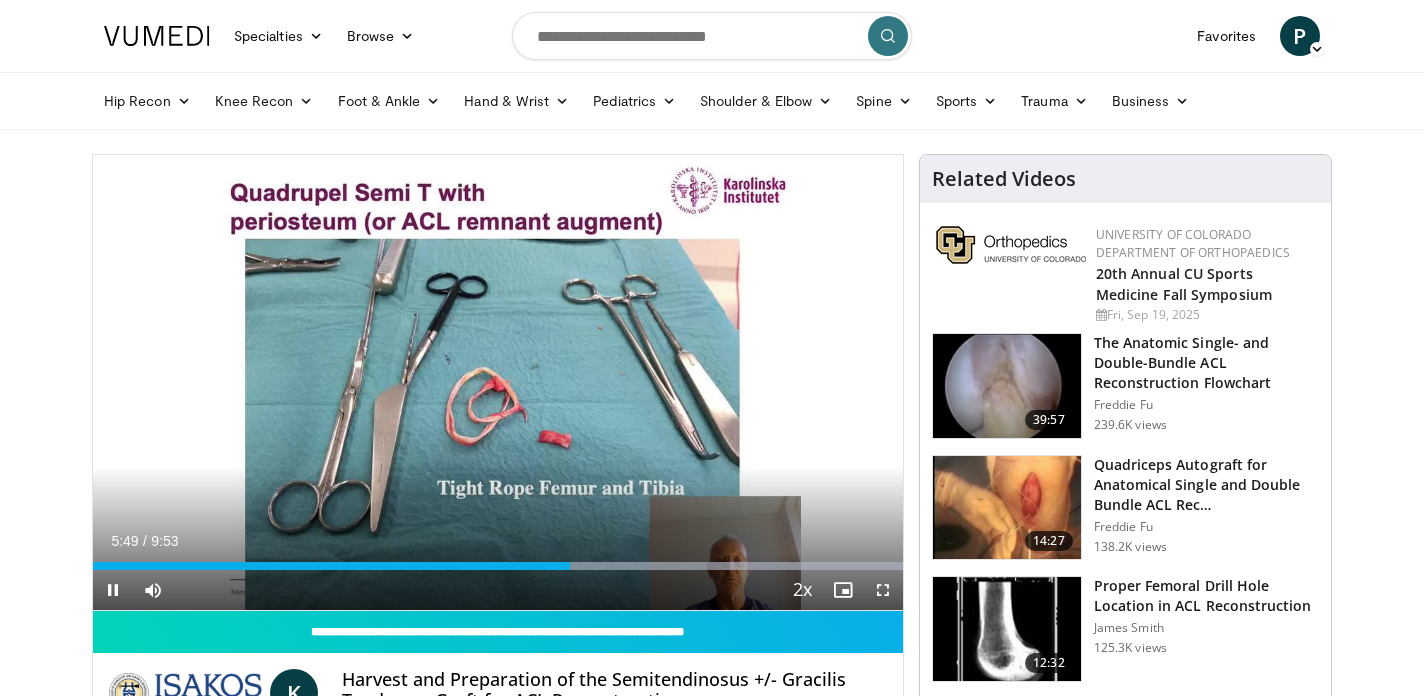 click on "Current Time  5:49 / Duration  9:53 Pause Skip Backward Skip Forward Mute 10% Loaded :  99.98% 5:49 6:01 Stream Type  LIVE Seek to live, currently behind live LIVE   2x Playback Rate 0.5x 0.75x 1x 1.25x 1.5x 1.75x 2x , selected Chapters Chapters Descriptions descriptions off , selected Captions captions off , selected Audio Track en (Main) , selected Fullscreen Enable picture-in-picture mode" at bounding box center [498, 590] 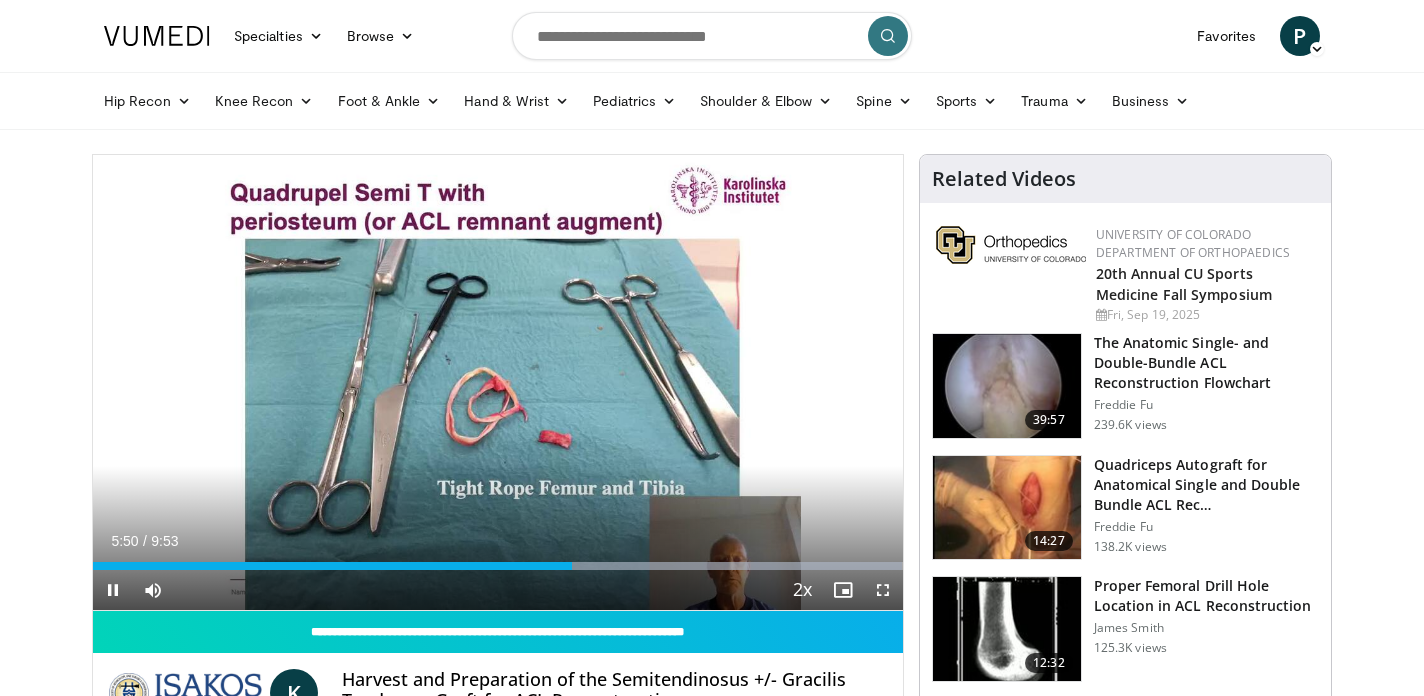 click on "Current Time  5:50 / Duration  9:53 Pause Skip Backward Skip Forward Mute 10% Loaded :  99.98% 5:50 6:01 Stream Type  LIVE Seek to live, currently behind live LIVE   2x Playback Rate 0.5x 0.75x 1x 1.25x 1.5x 1.75x 2x , selected Chapters Chapters Descriptions descriptions off , selected Captions captions off , selected Audio Track en (Main) , selected Fullscreen Enable picture-in-picture mode" at bounding box center (498, 590) 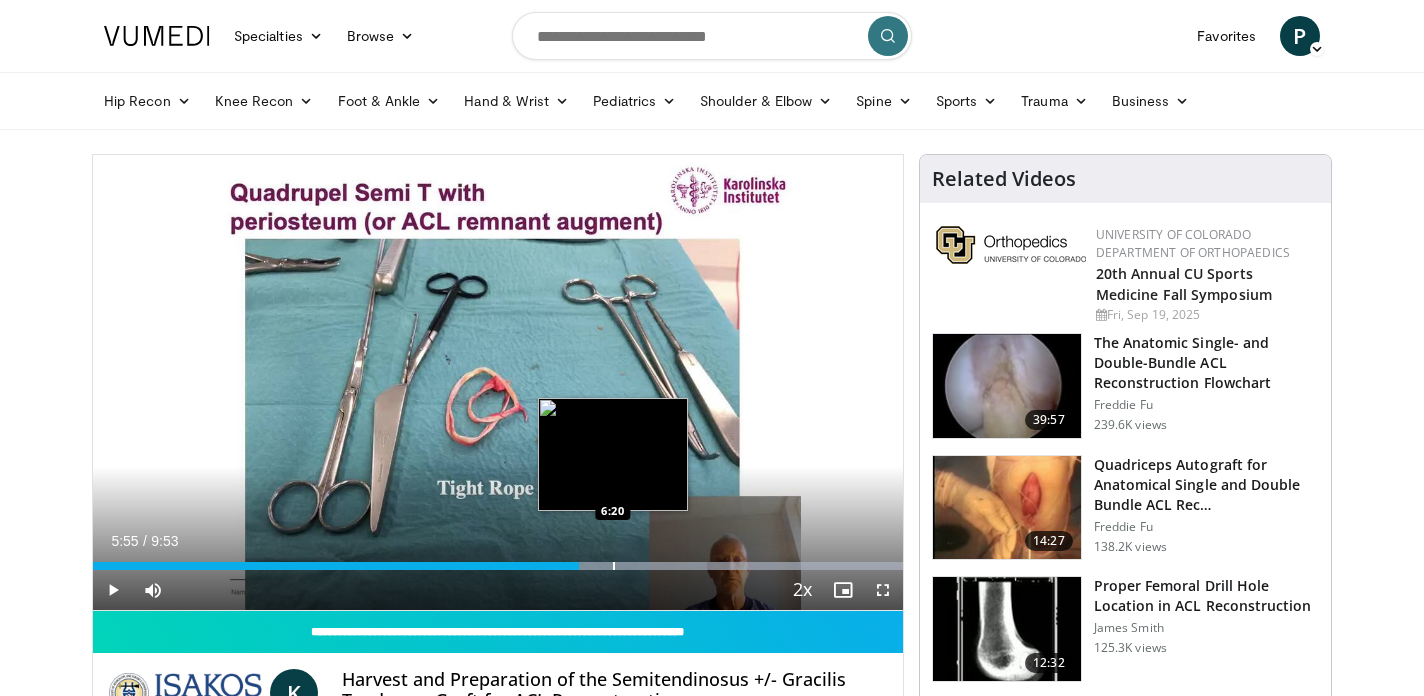 click at bounding box center (614, 566) 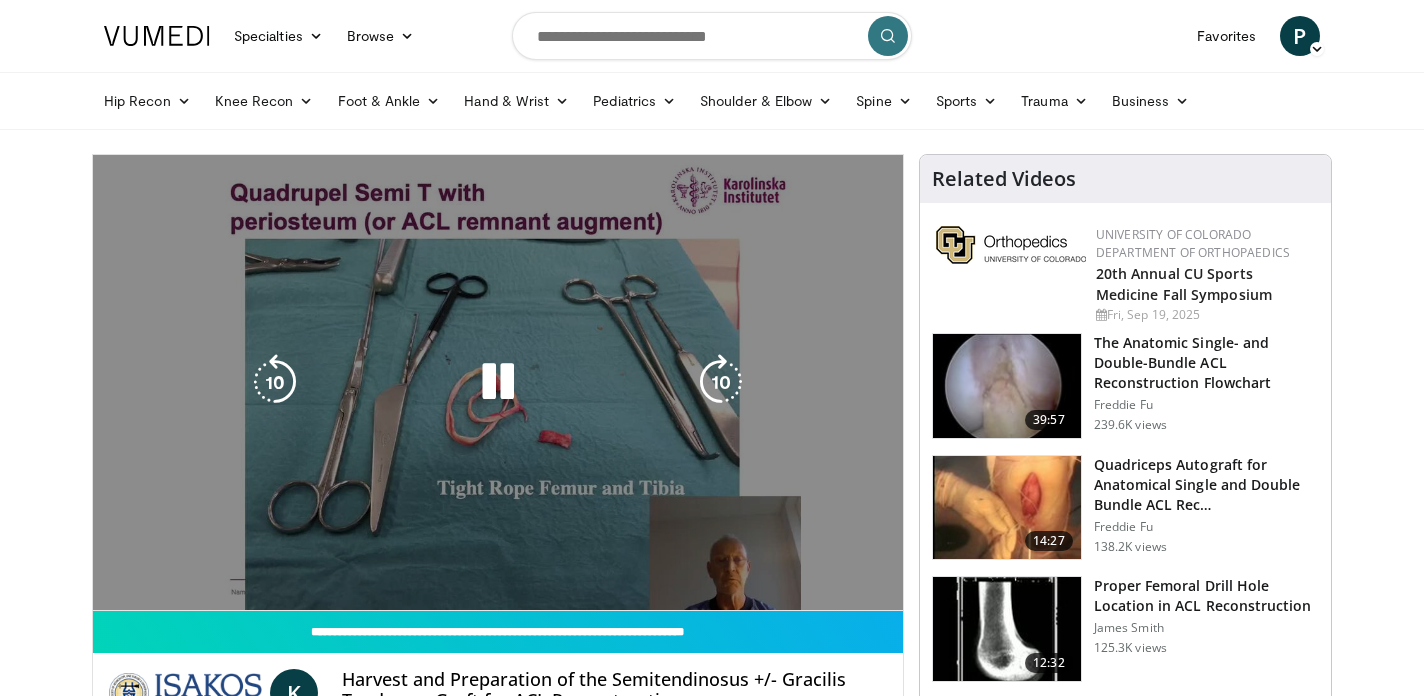 click on "Current Time  6:23 / Duration  9:53 Pause Skip Backward Skip Forward Mute 10% Loaded :  99.98% 6:23 6:27 Stream Type  LIVE Seek to live, currently behind live LIVE   2x Playback Rate 0.5x 0.75x 1x 1.25x 1.5x 1.75x 2x , selected Chapters Chapters Descriptions descriptions off , selected Captions captions off , selected Audio Track en (Main) , selected Fullscreen Enable picture-in-picture mode" at bounding box center (498, 630) 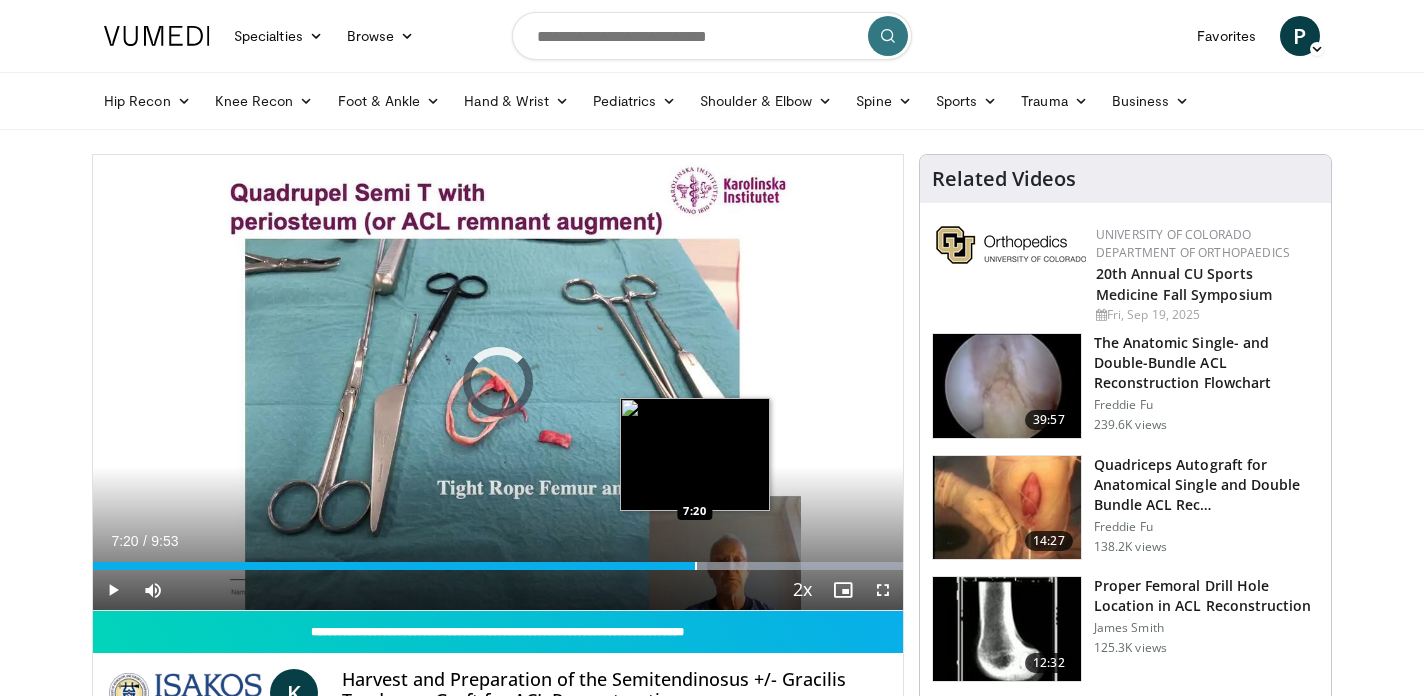 click at bounding box center (696, 566) 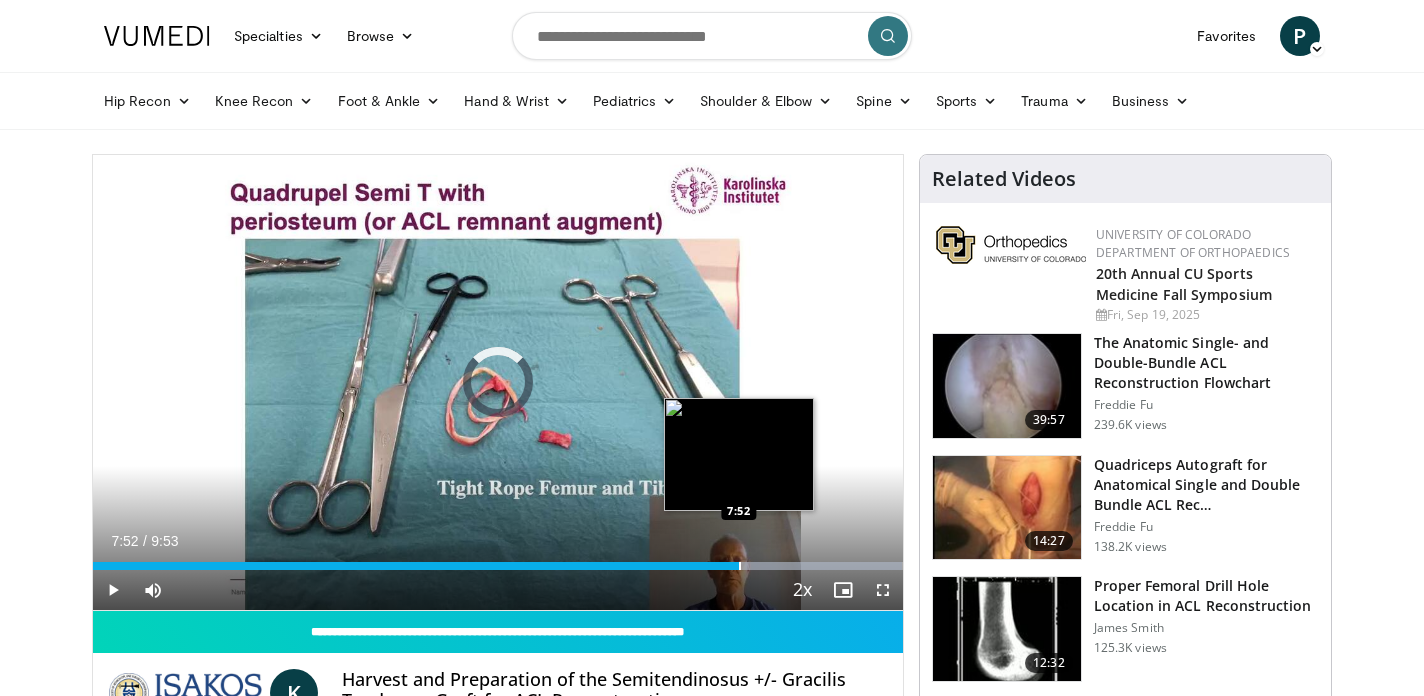 click at bounding box center [740, 566] 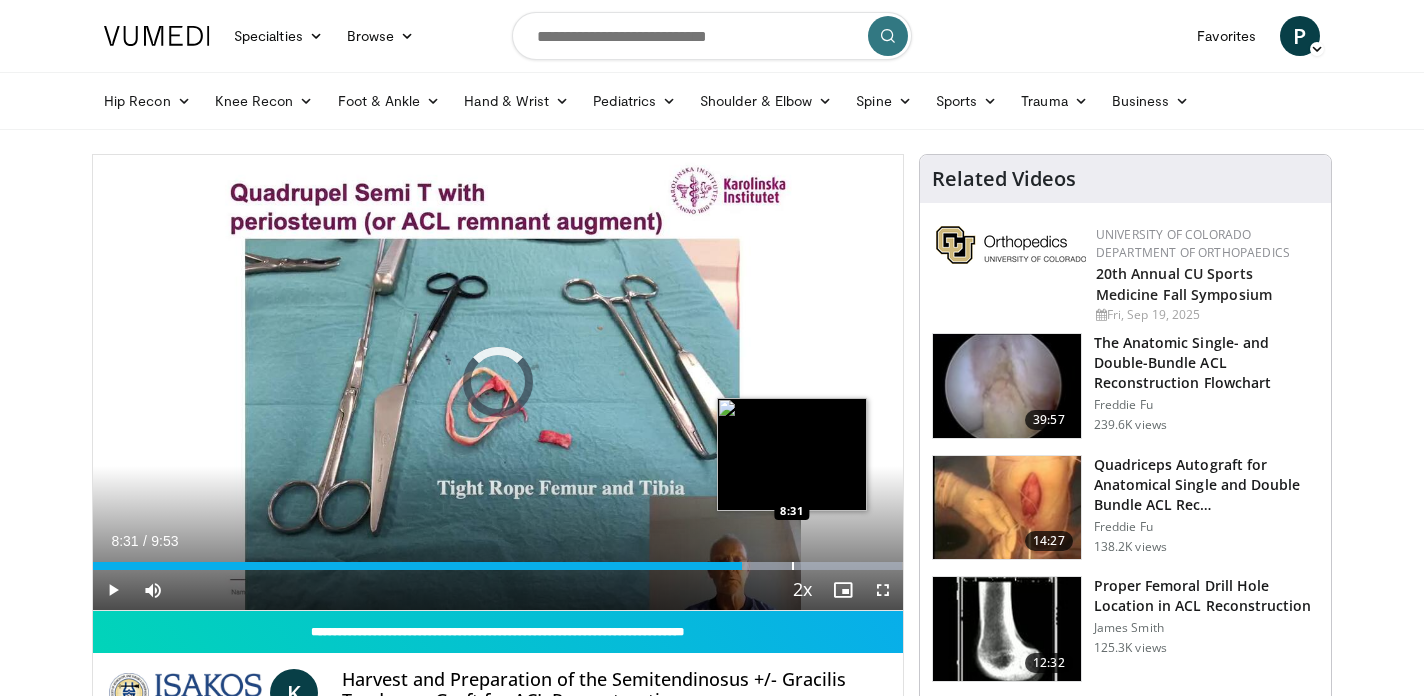 click at bounding box center (793, 566) 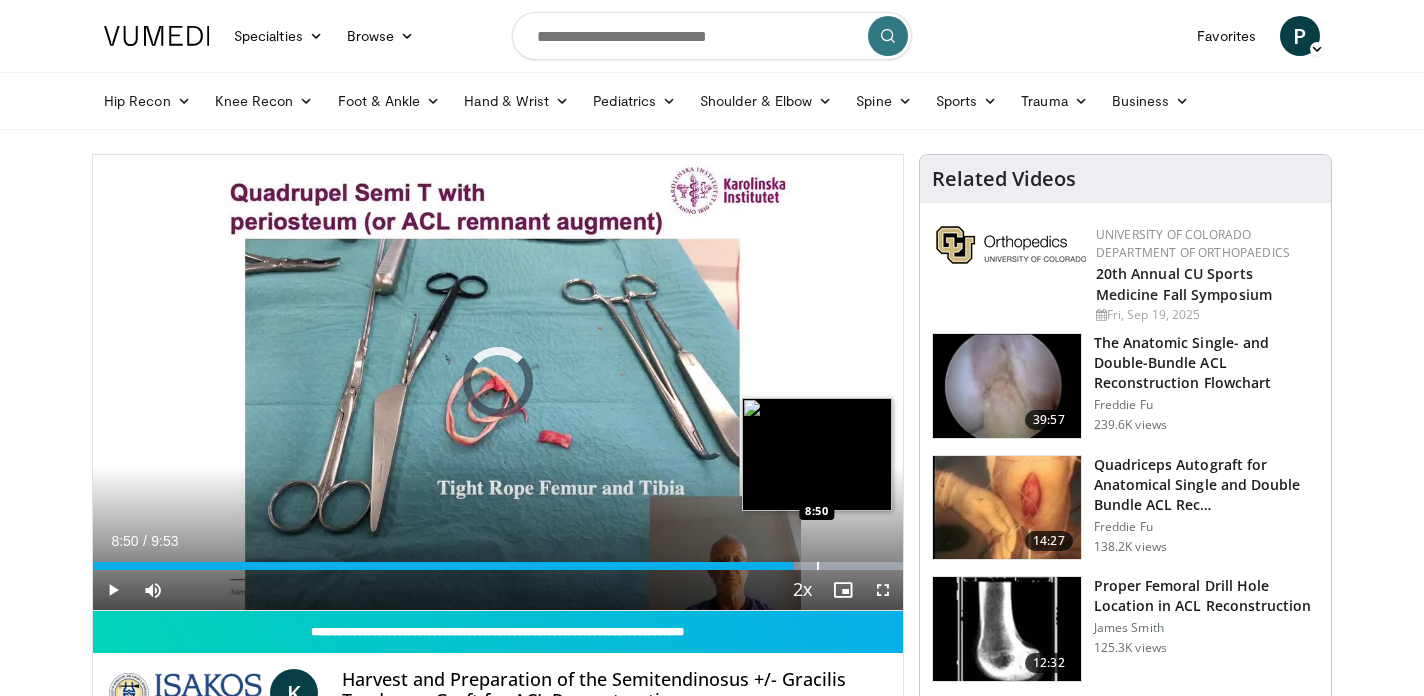 click on "Loaded :  99.98% 8:33 8:50" at bounding box center [498, 560] 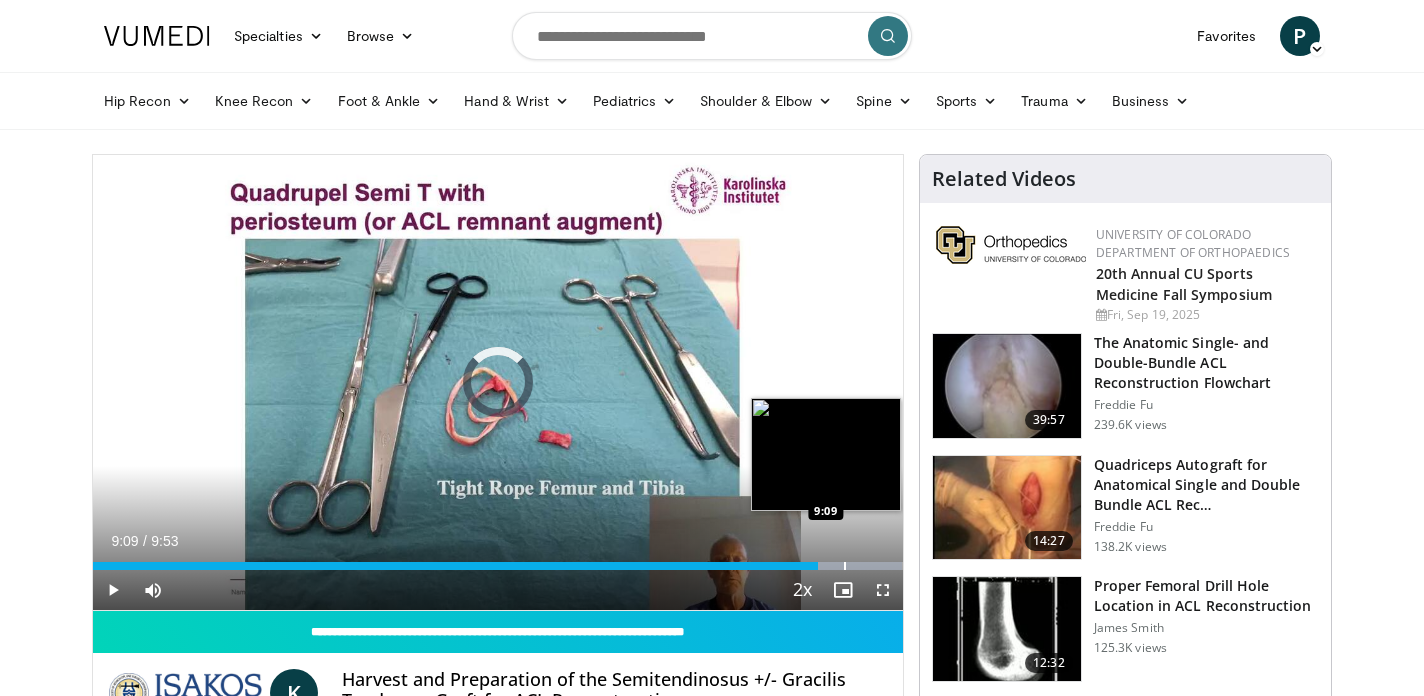 click on "Loaded :  99.98% 8:51 9:09" at bounding box center (498, 560) 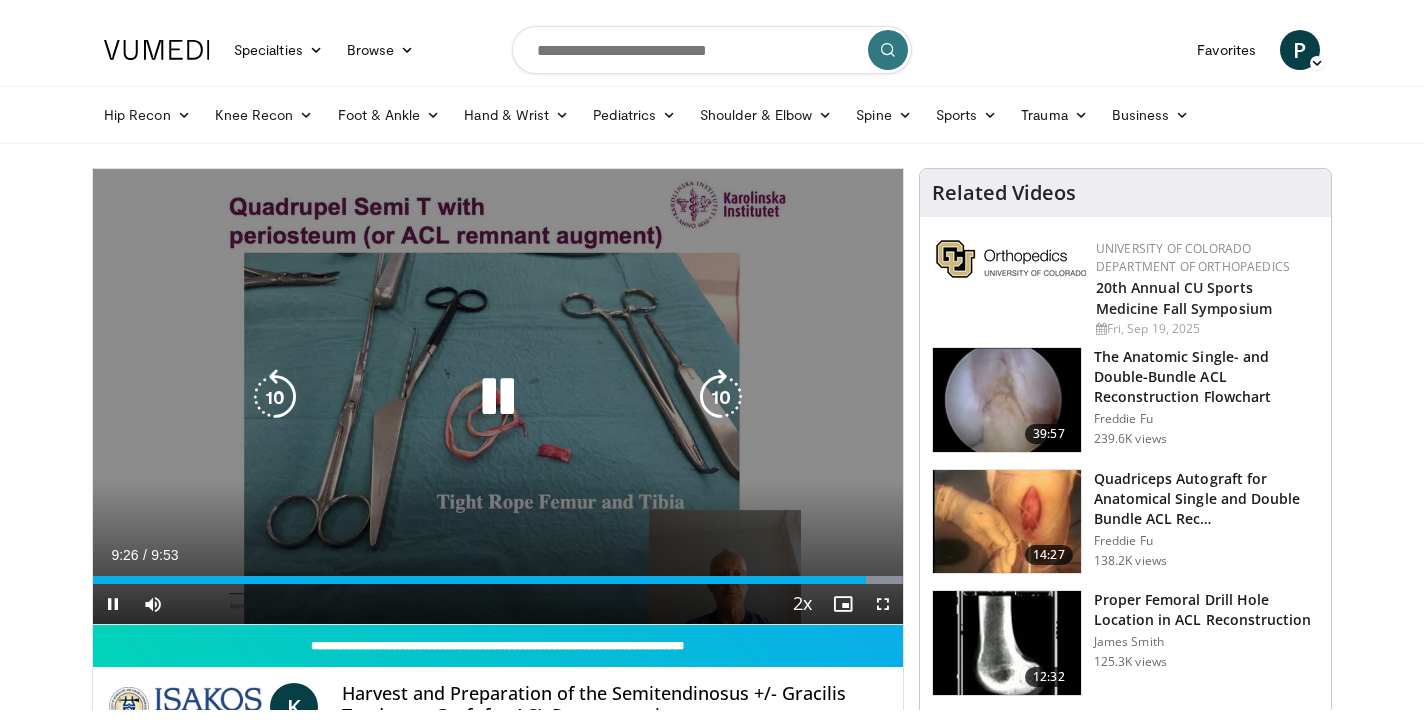scroll, scrollTop: 0, scrollLeft: 0, axis: both 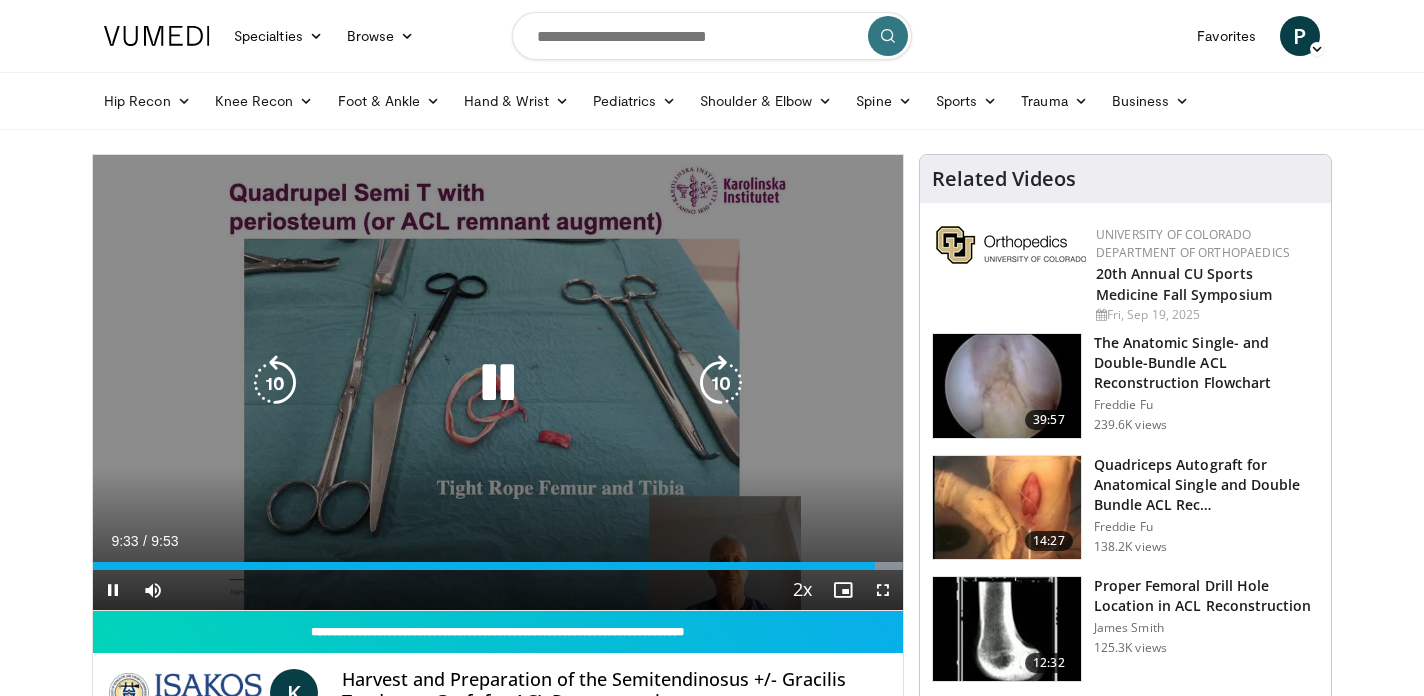 click at bounding box center (498, 383) 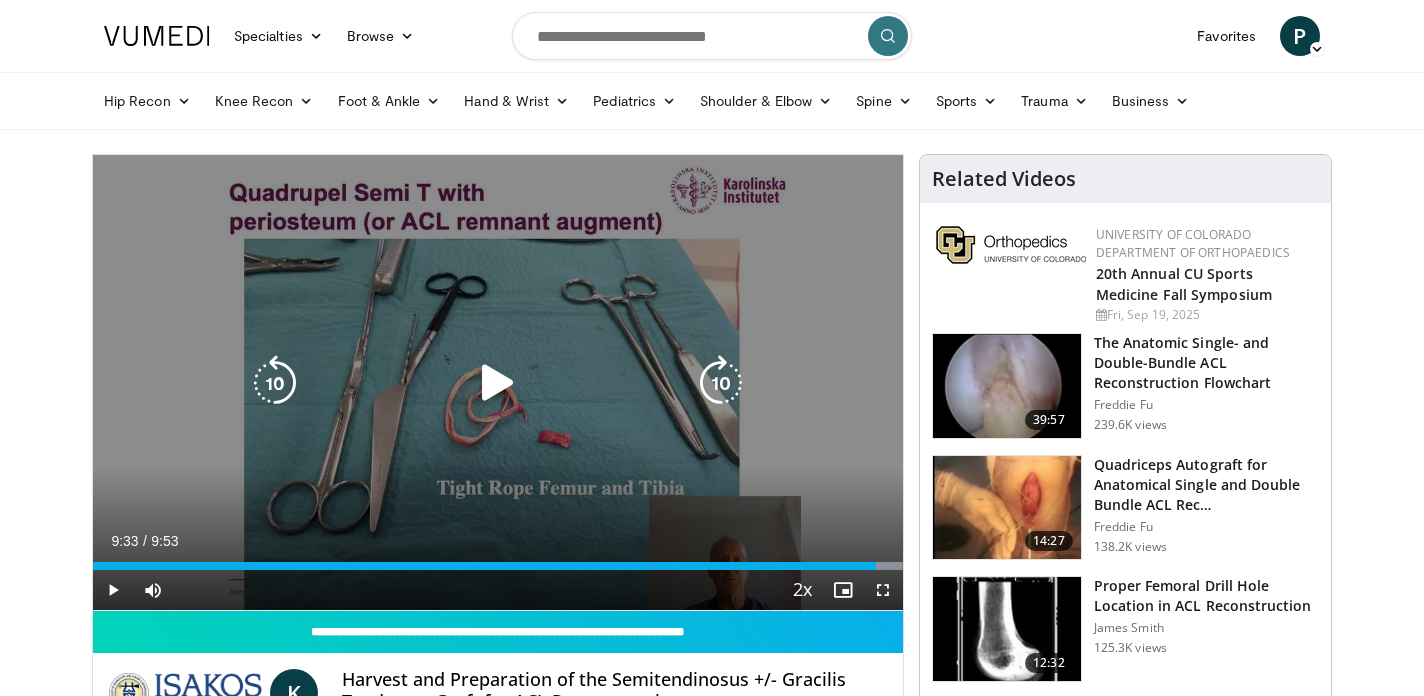 click at bounding box center [498, 383] 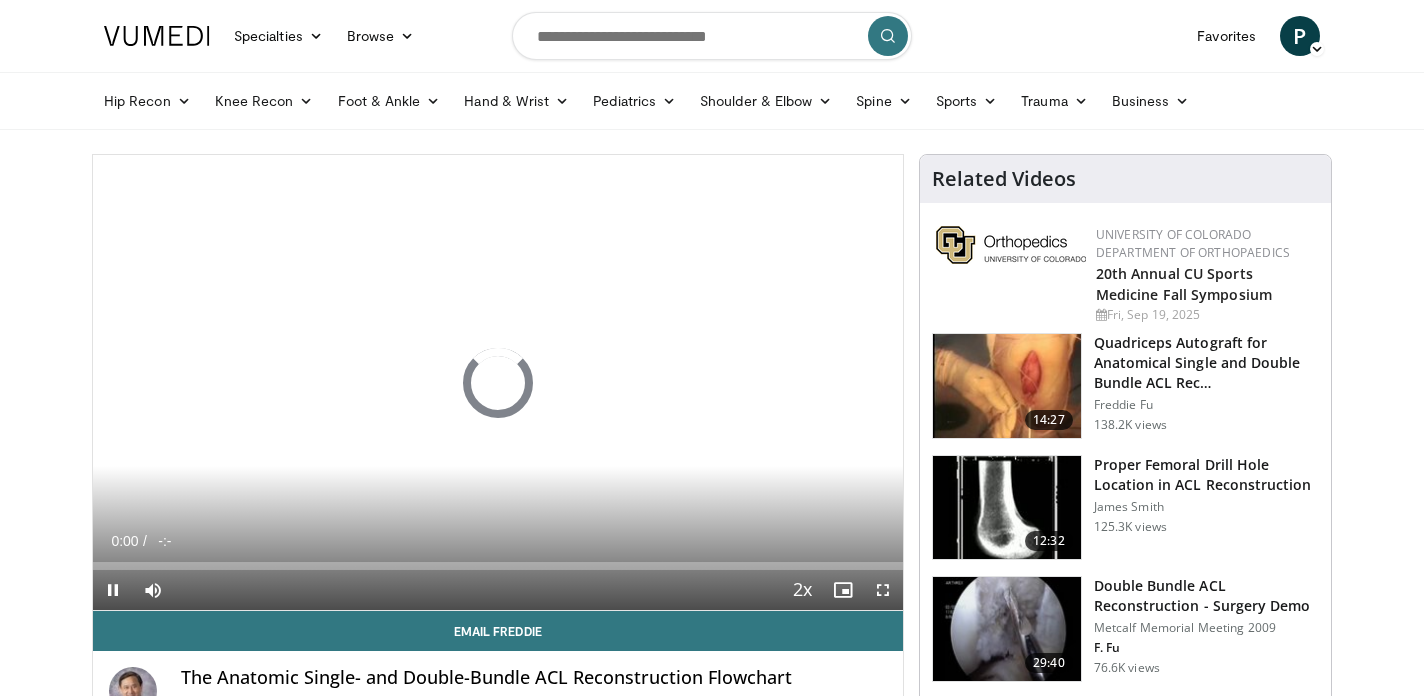 scroll, scrollTop: 0, scrollLeft: 0, axis: both 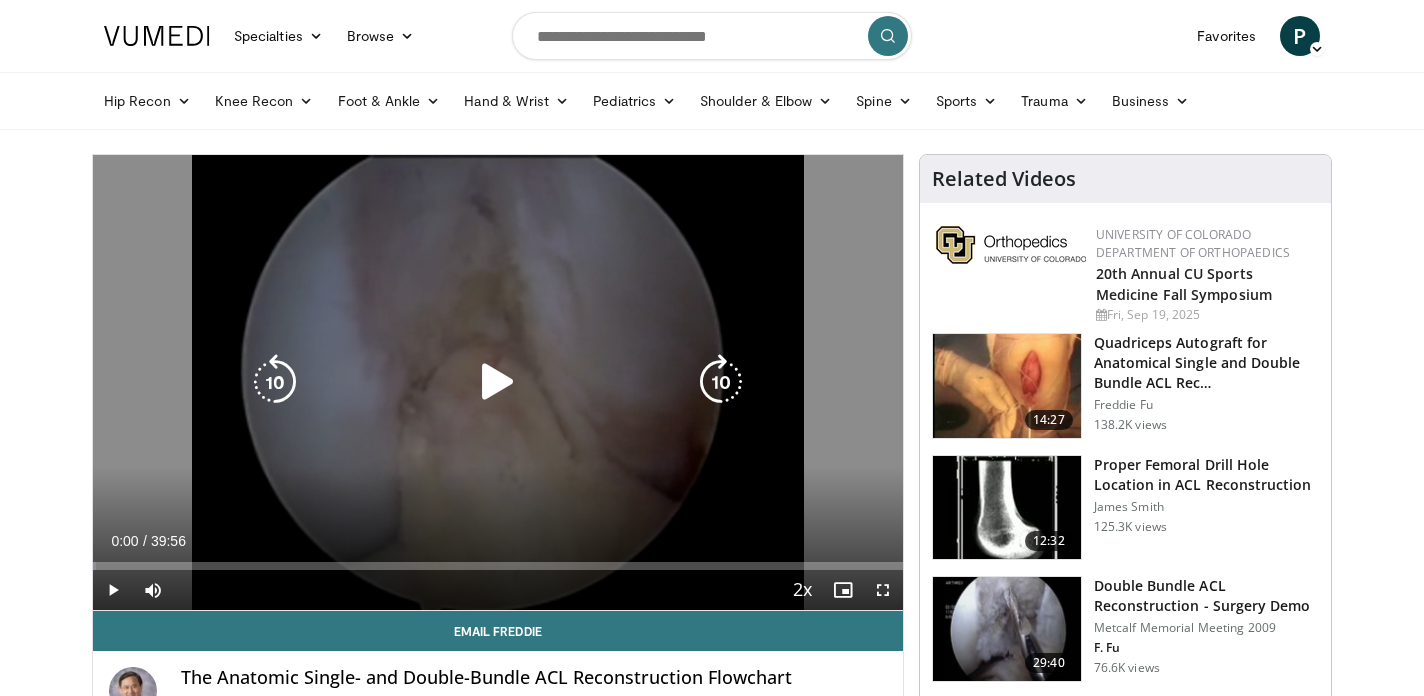 click on "10 seconds
Tap to unmute" at bounding box center (498, 382) 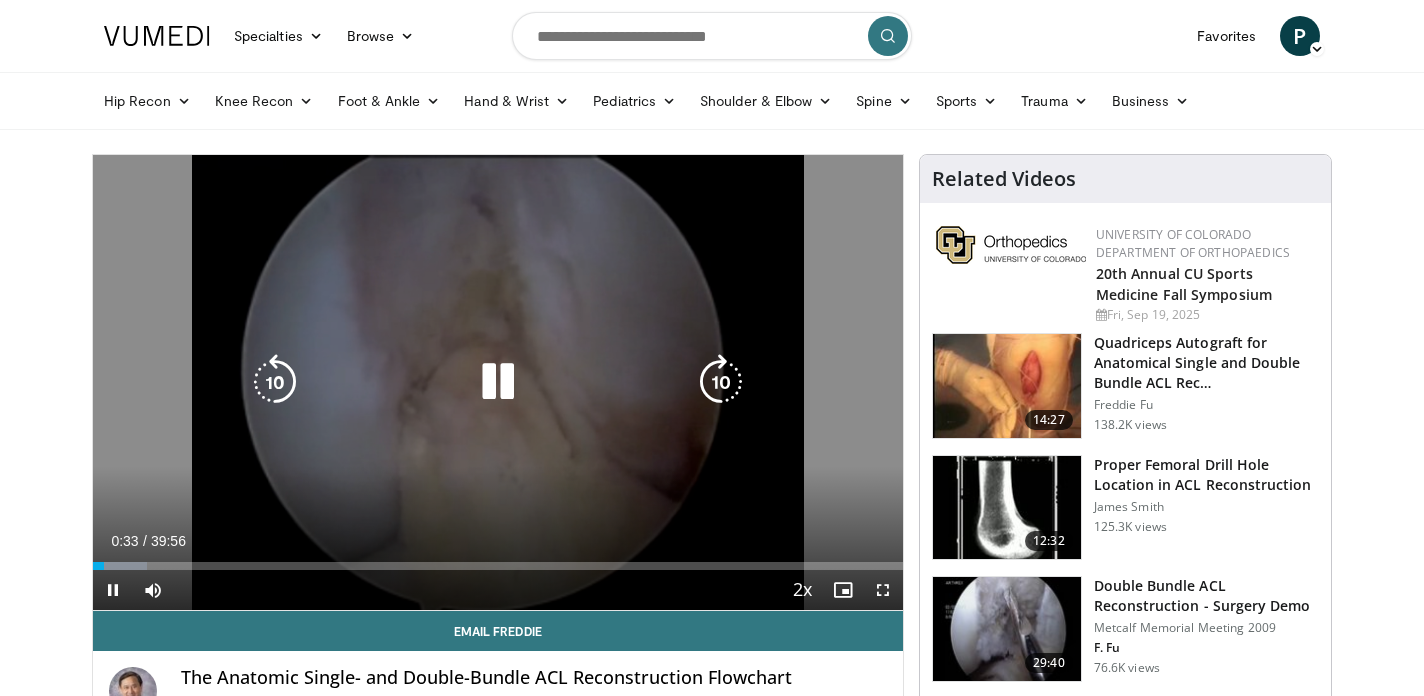 click on "10 seconds
Tap to unmute" at bounding box center (498, 382) 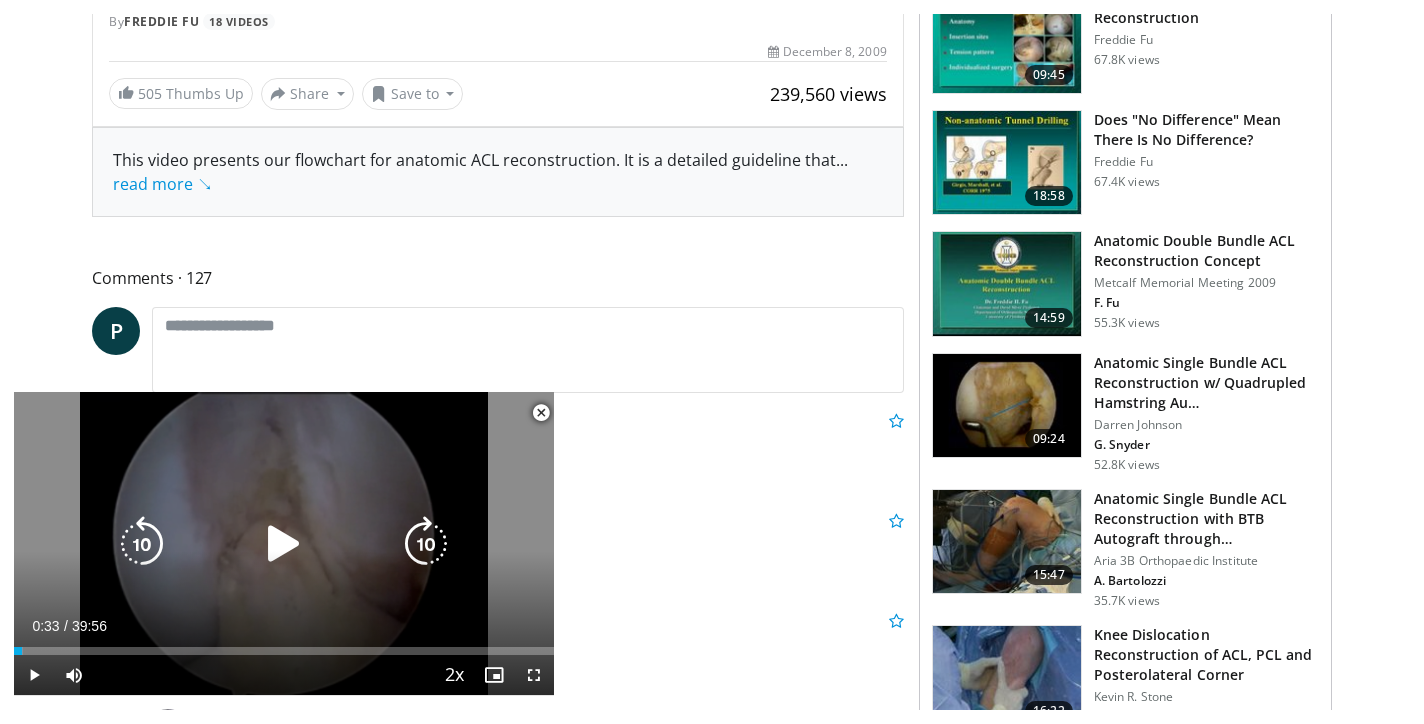 scroll, scrollTop: 727, scrollLeft: 0, axis: vertical 